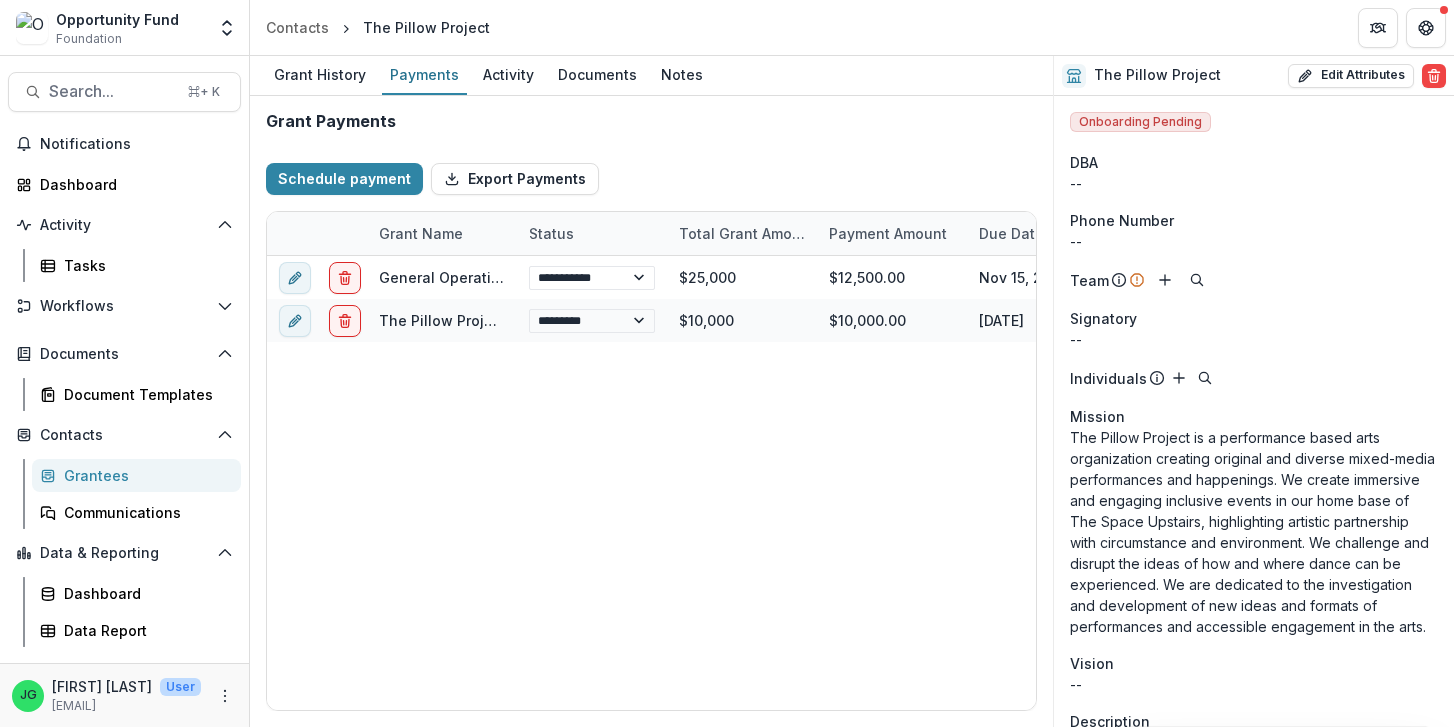 select on "****" 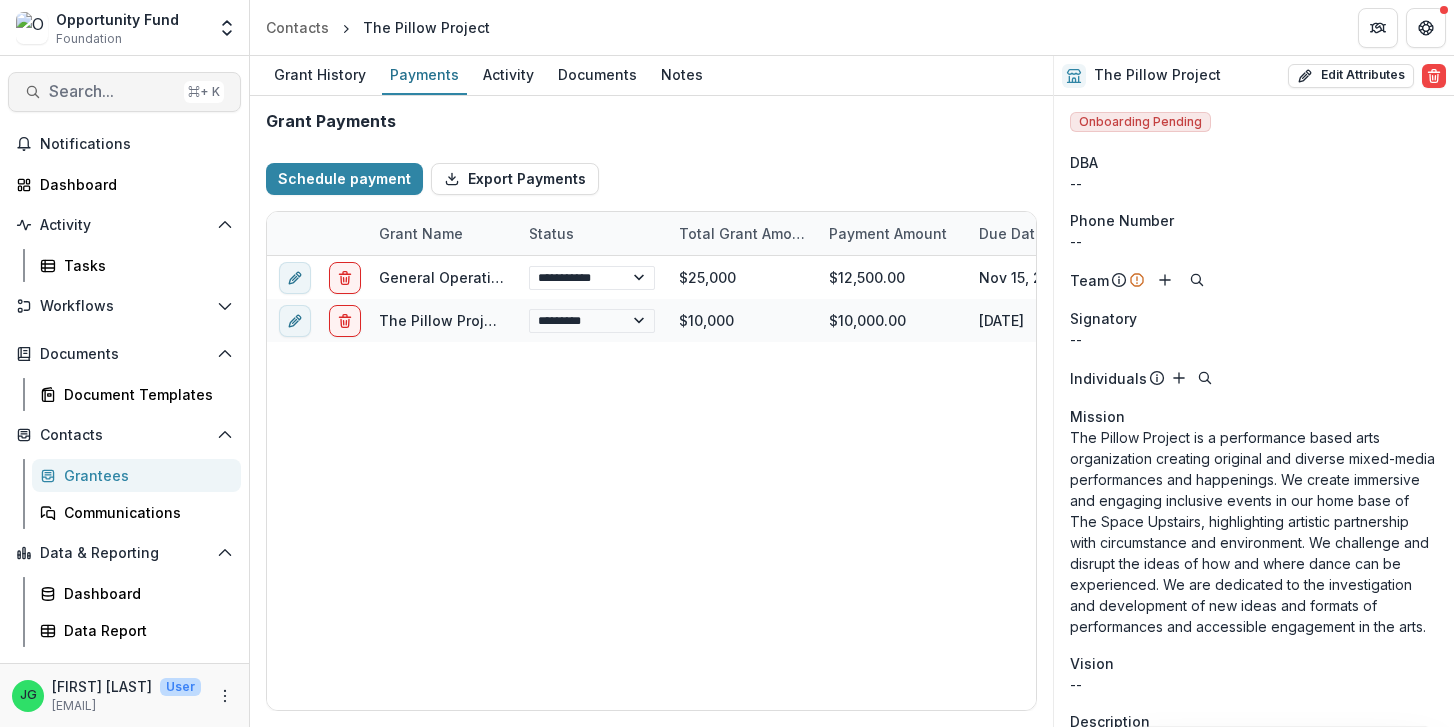 scroll, scrollTop: 0, scrollLeft: 0, axis: both 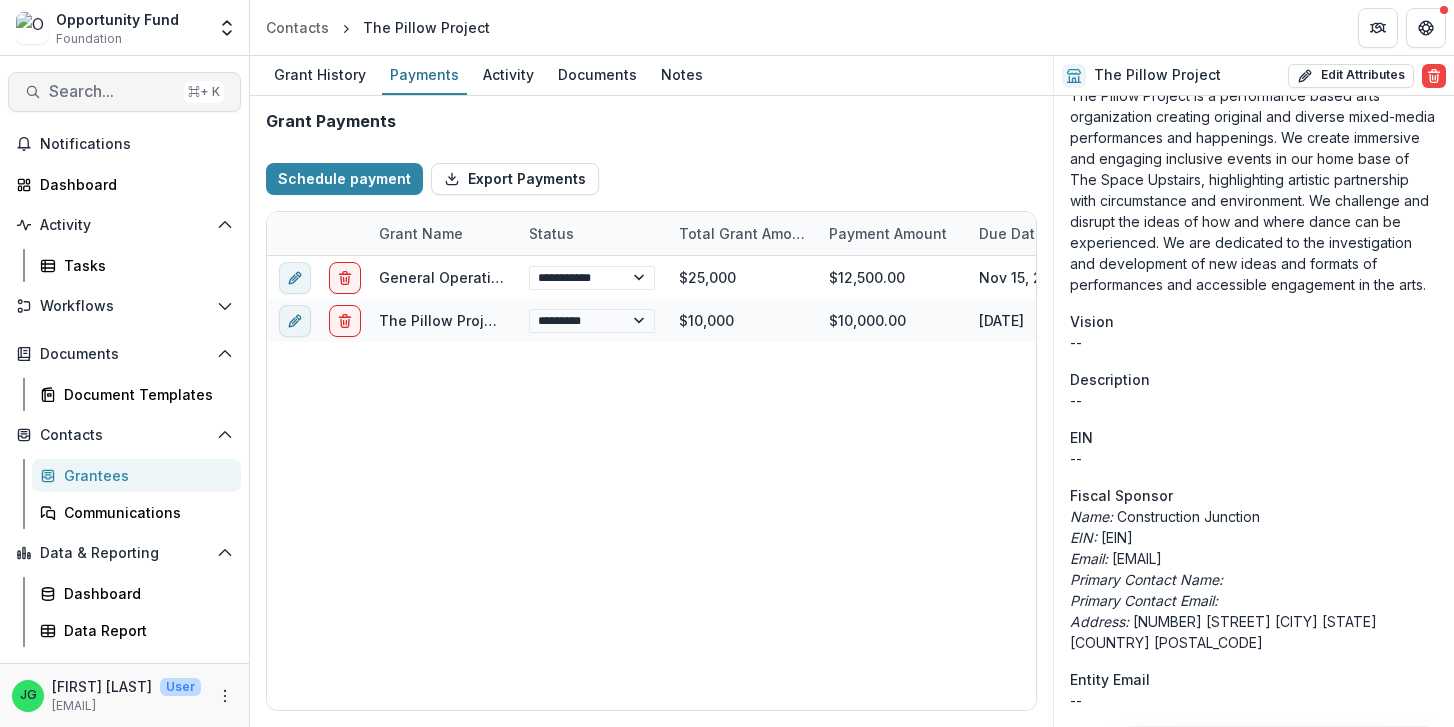 click on "Search..." at bounding box center [112, 91] 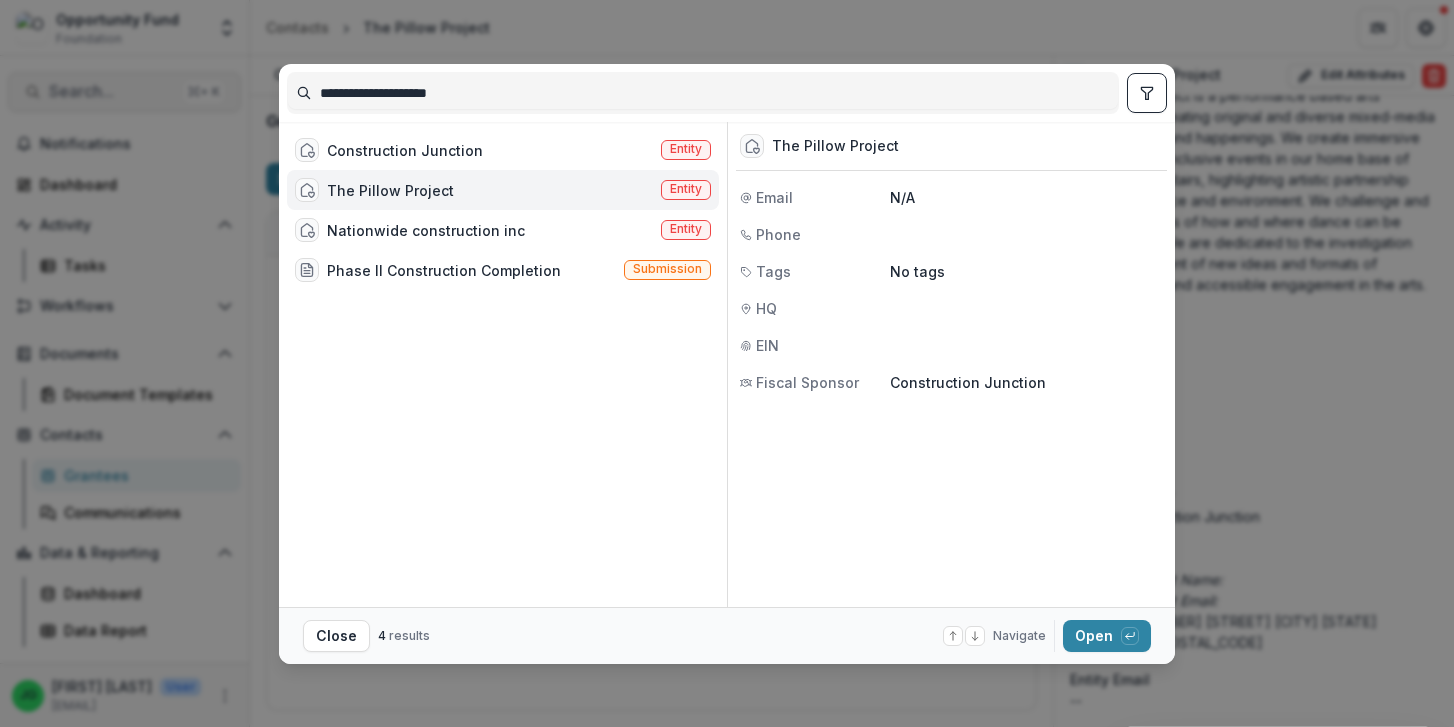 type on "**********" 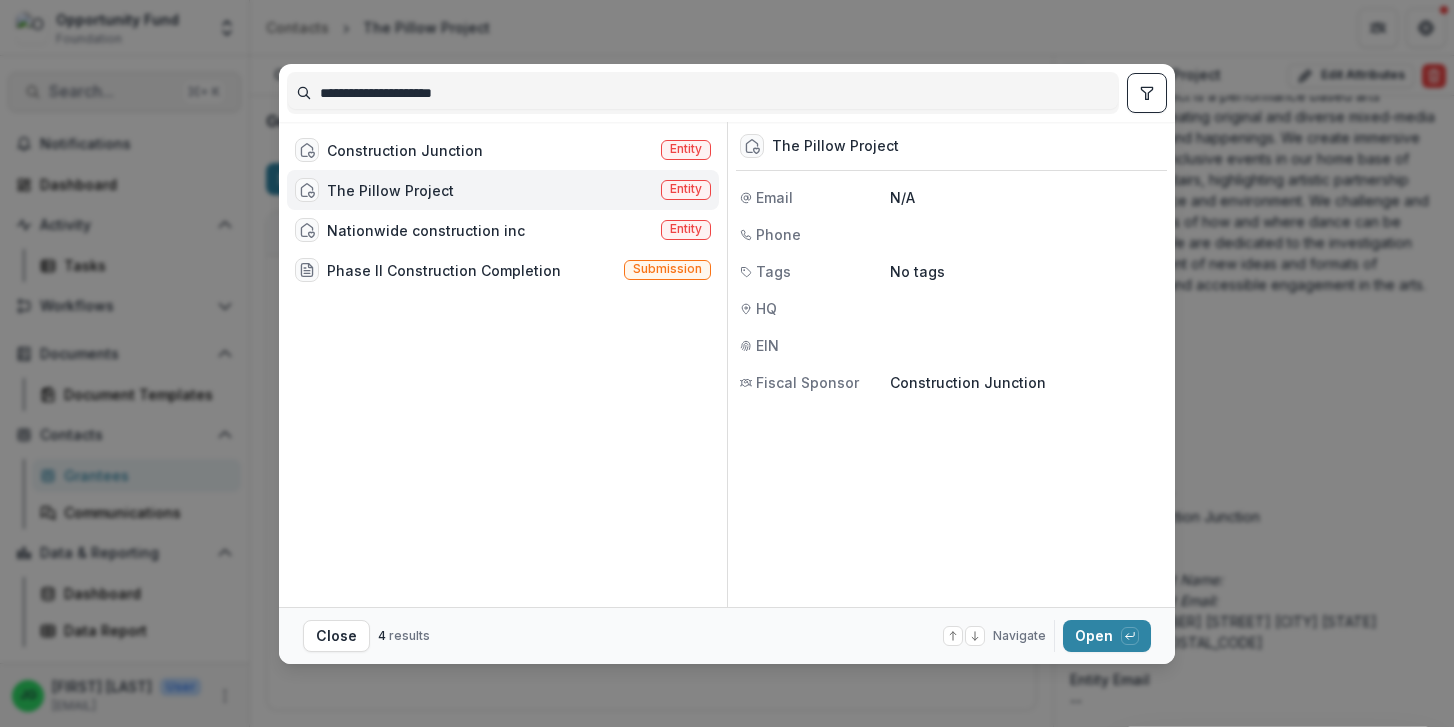 select on "****" 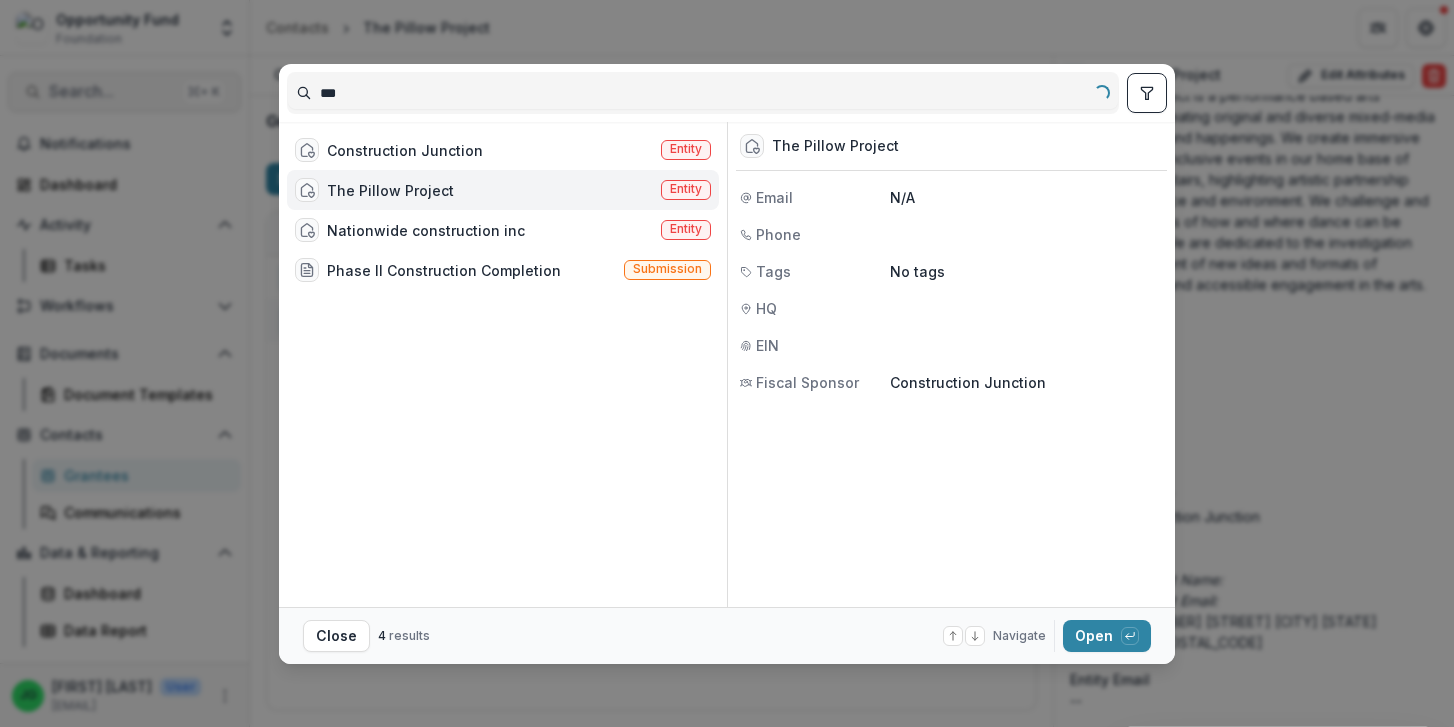 type on "****" 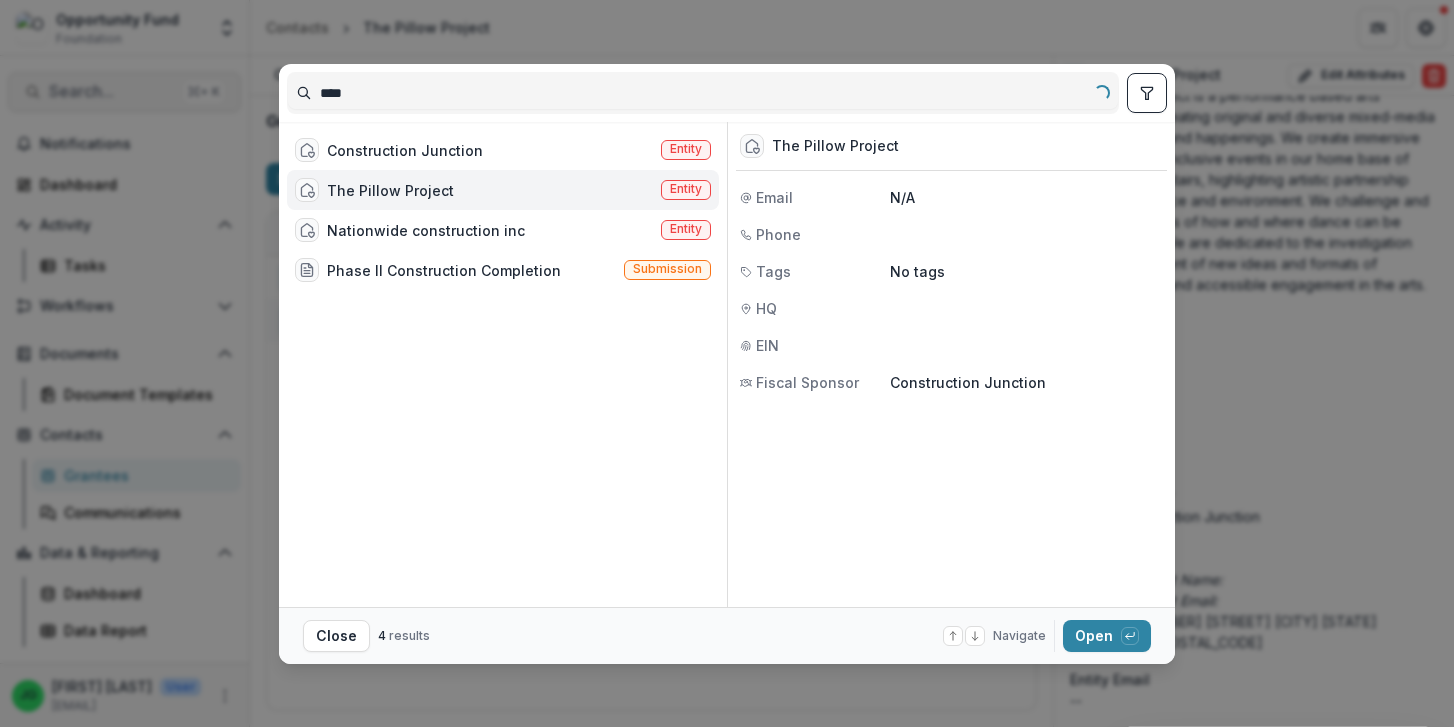 select on "****" 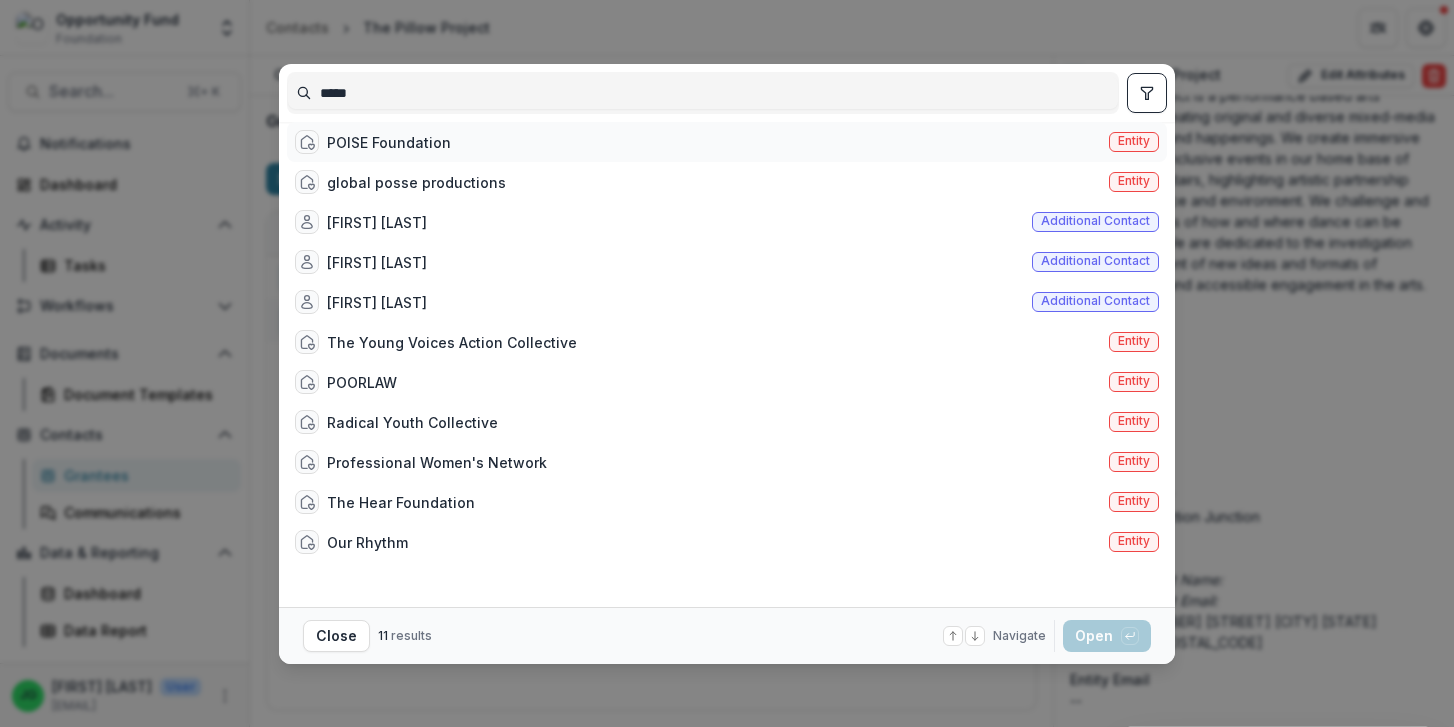type on "*****" 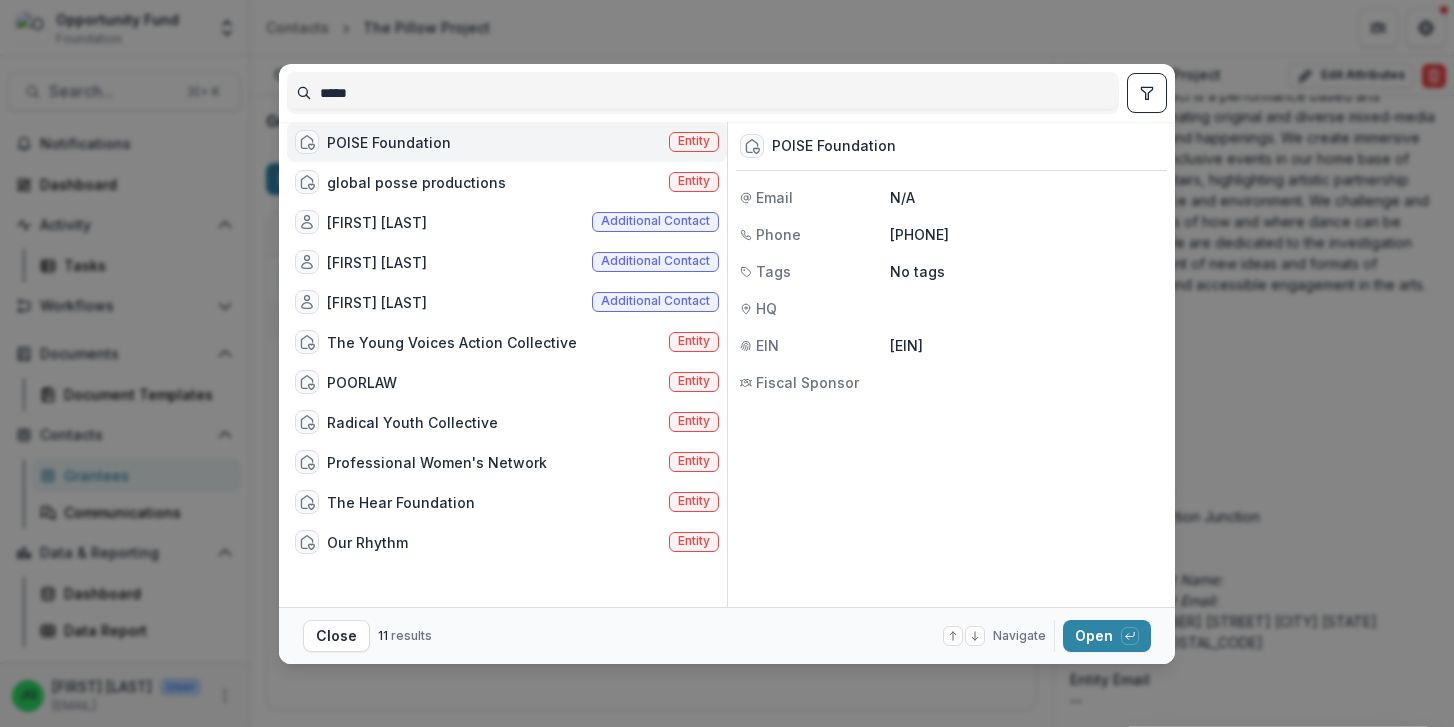 select on "****" 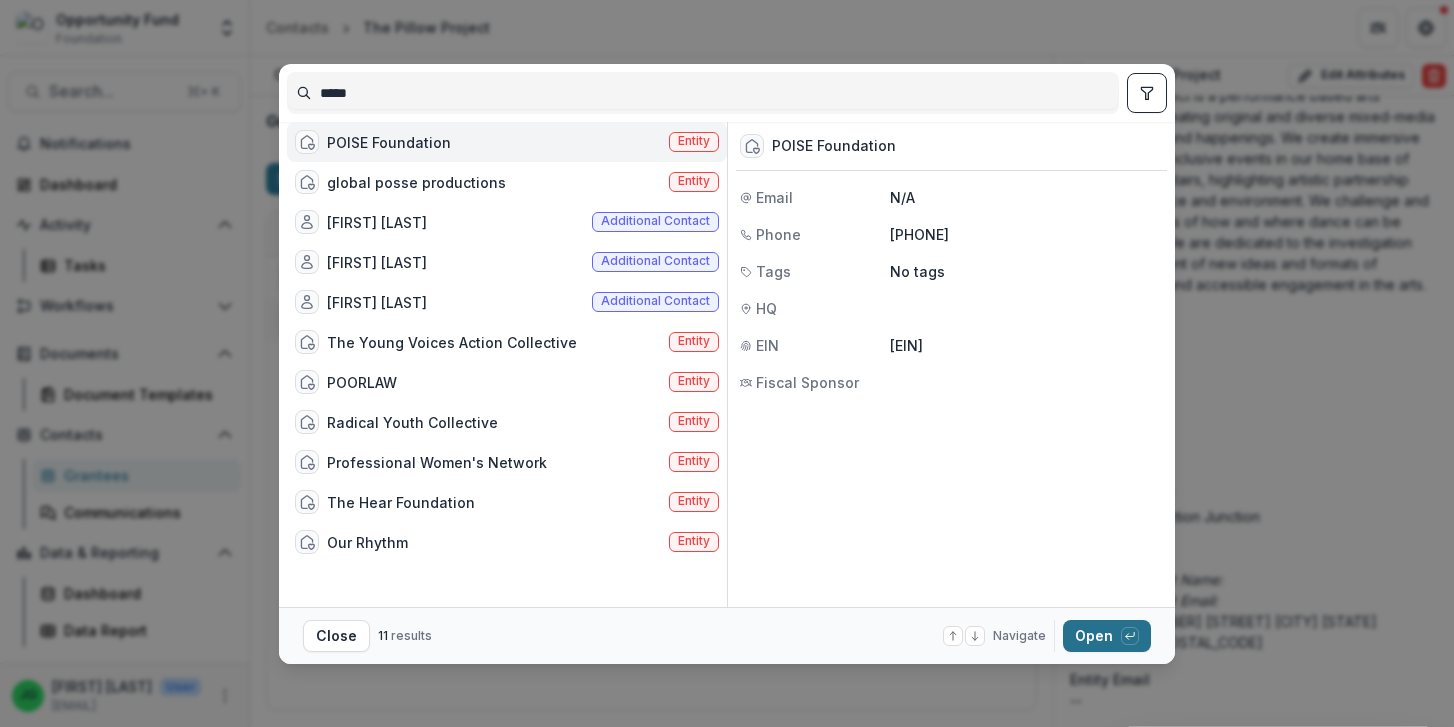 click on "Open with enter key" at bounding box center [1107, 636] 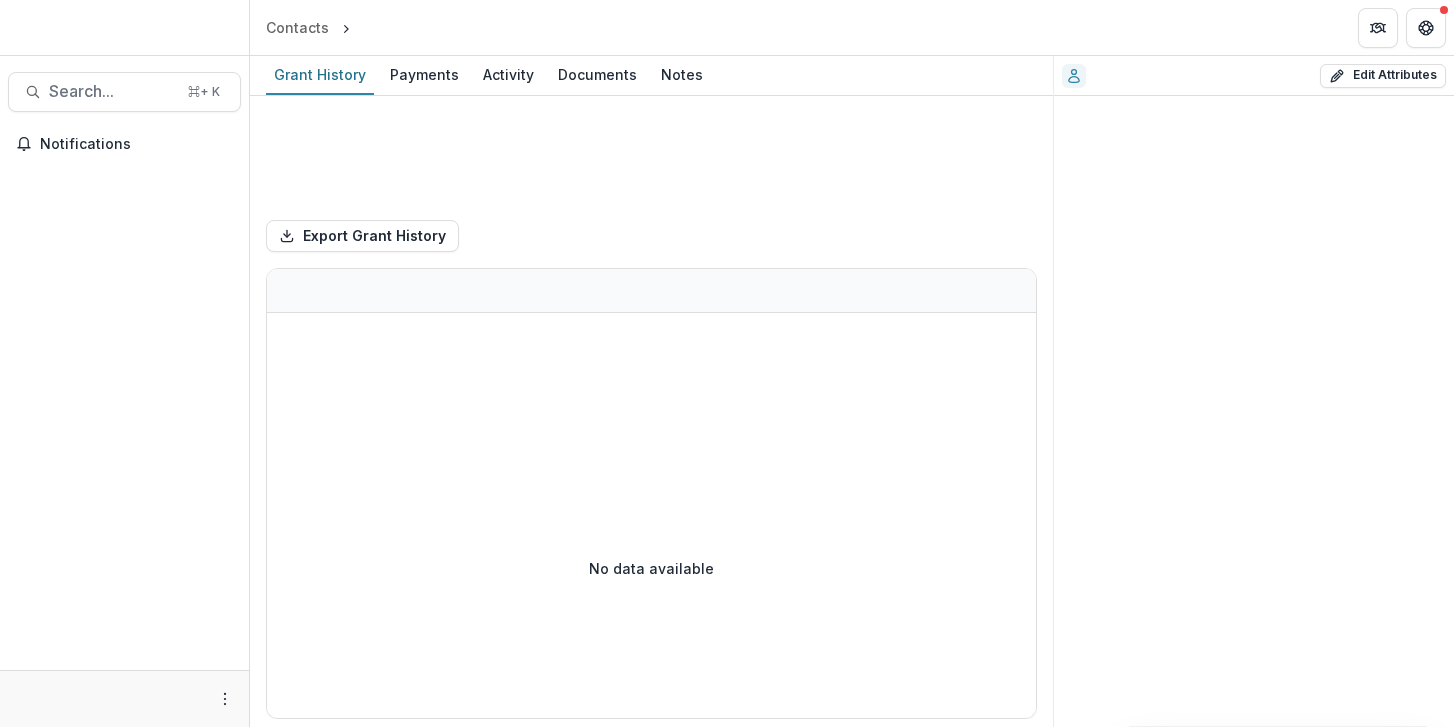 scroll, scrollTop: 0, scrollLeft: 0, axis: both 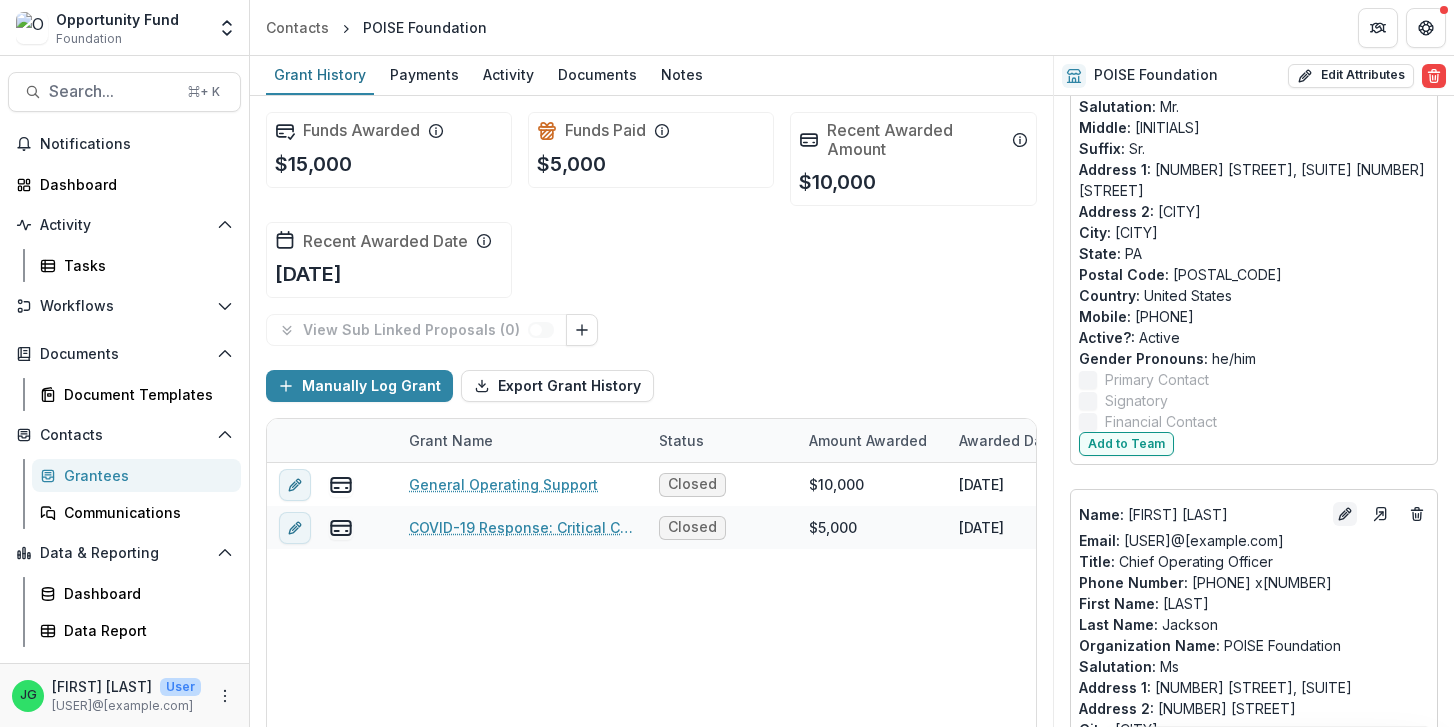 click 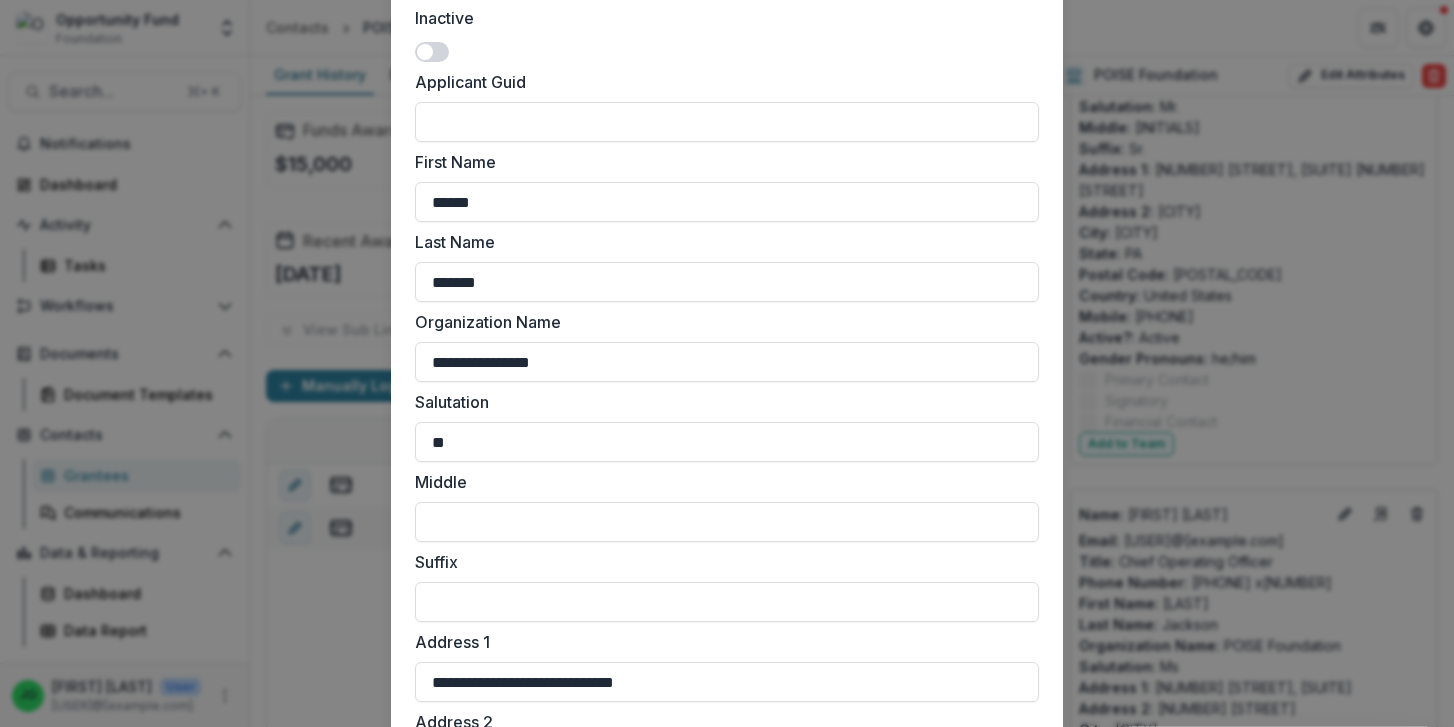 scroll, scrollTop: 841, scrollLeft: 0, axis: vertical 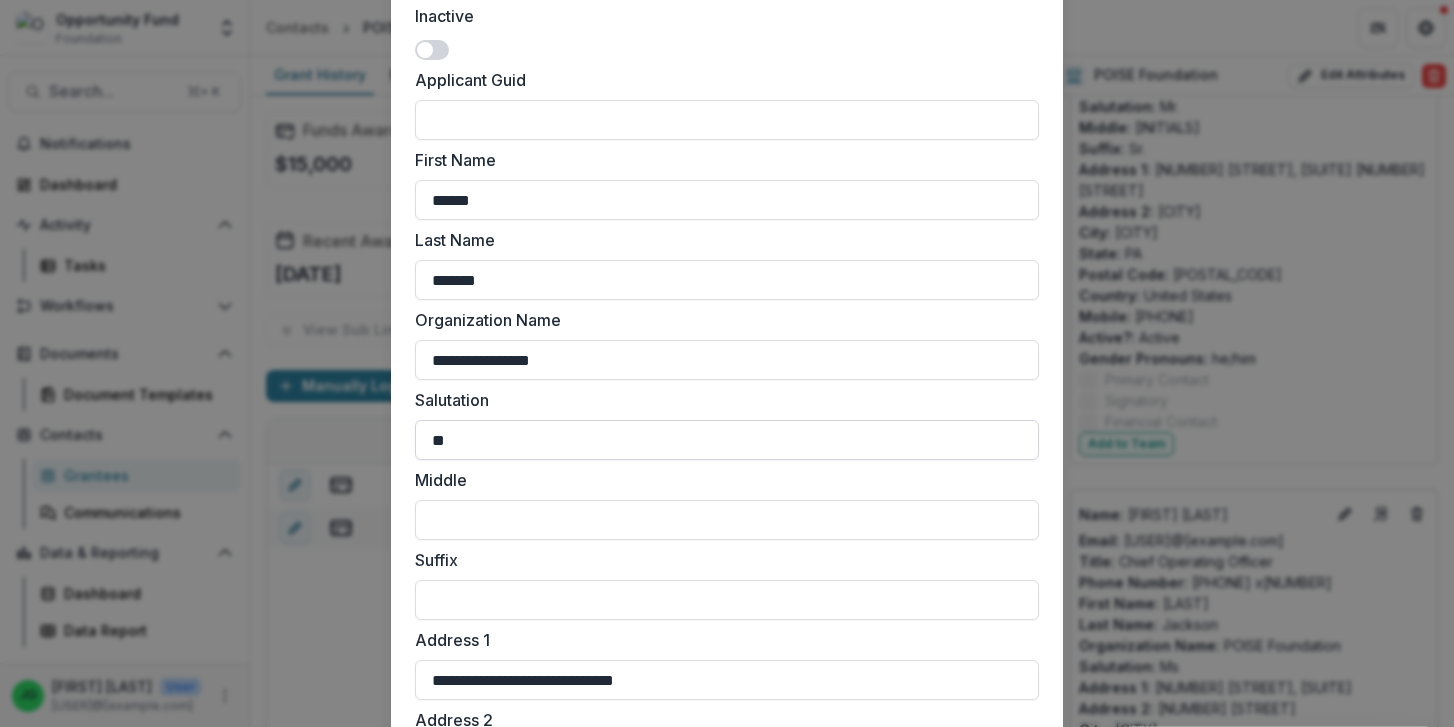 click on "**" at bounding box center (727, 440) 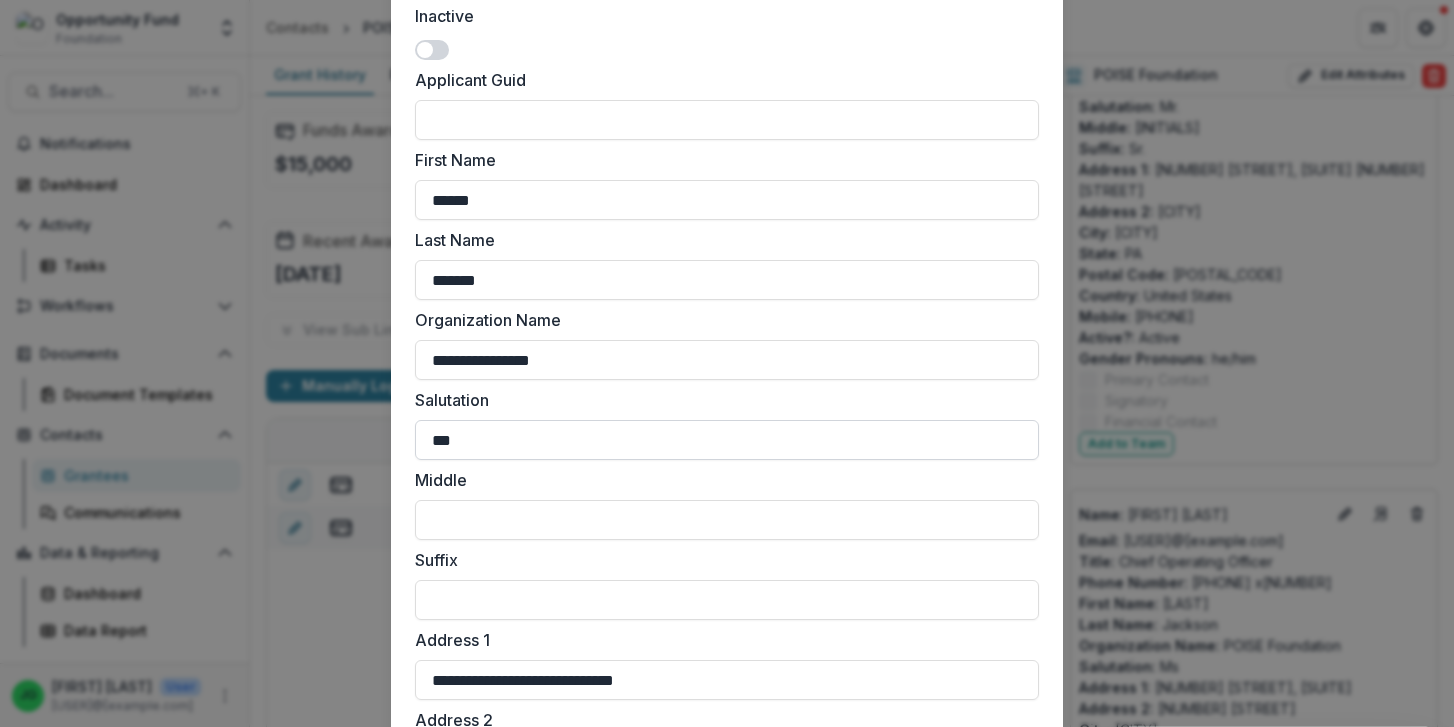 scroll, scrollTop: 1848, scrollLeft: 0, axis: vertical 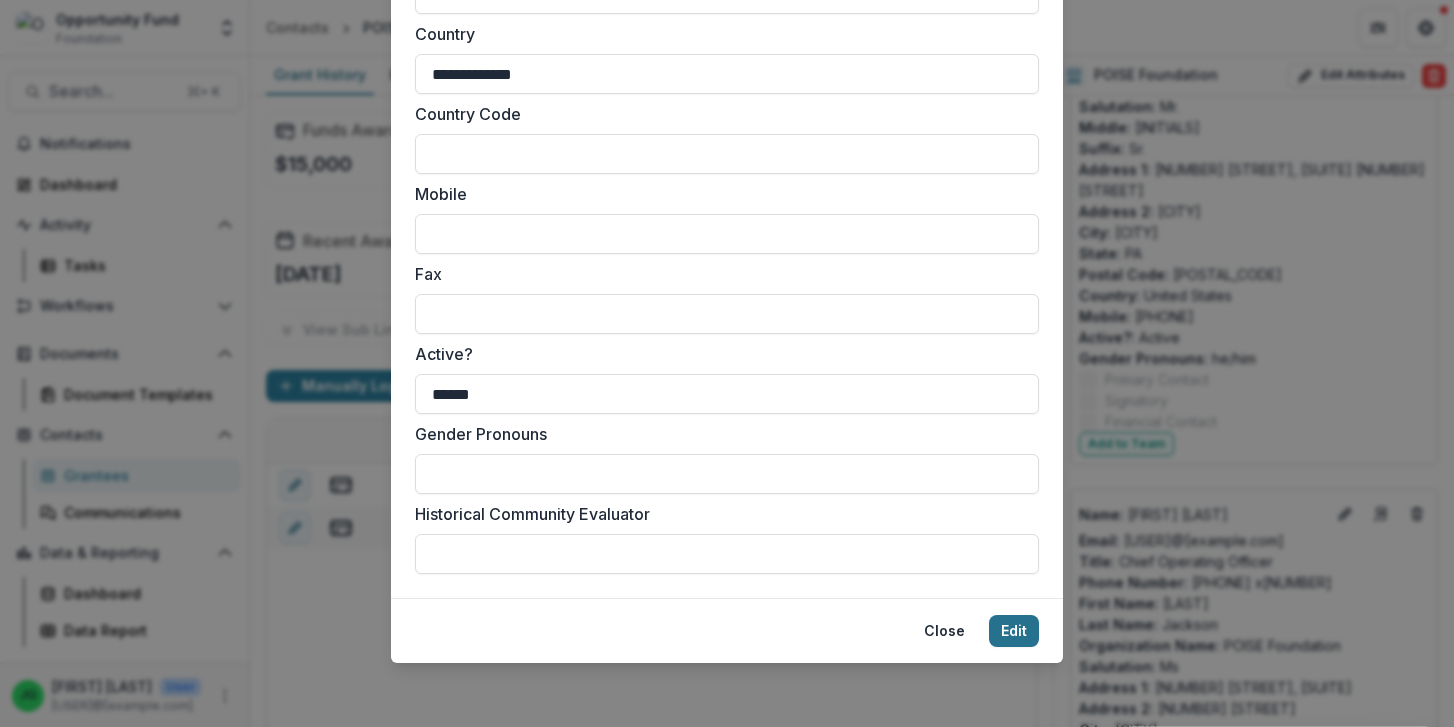 type on "***" 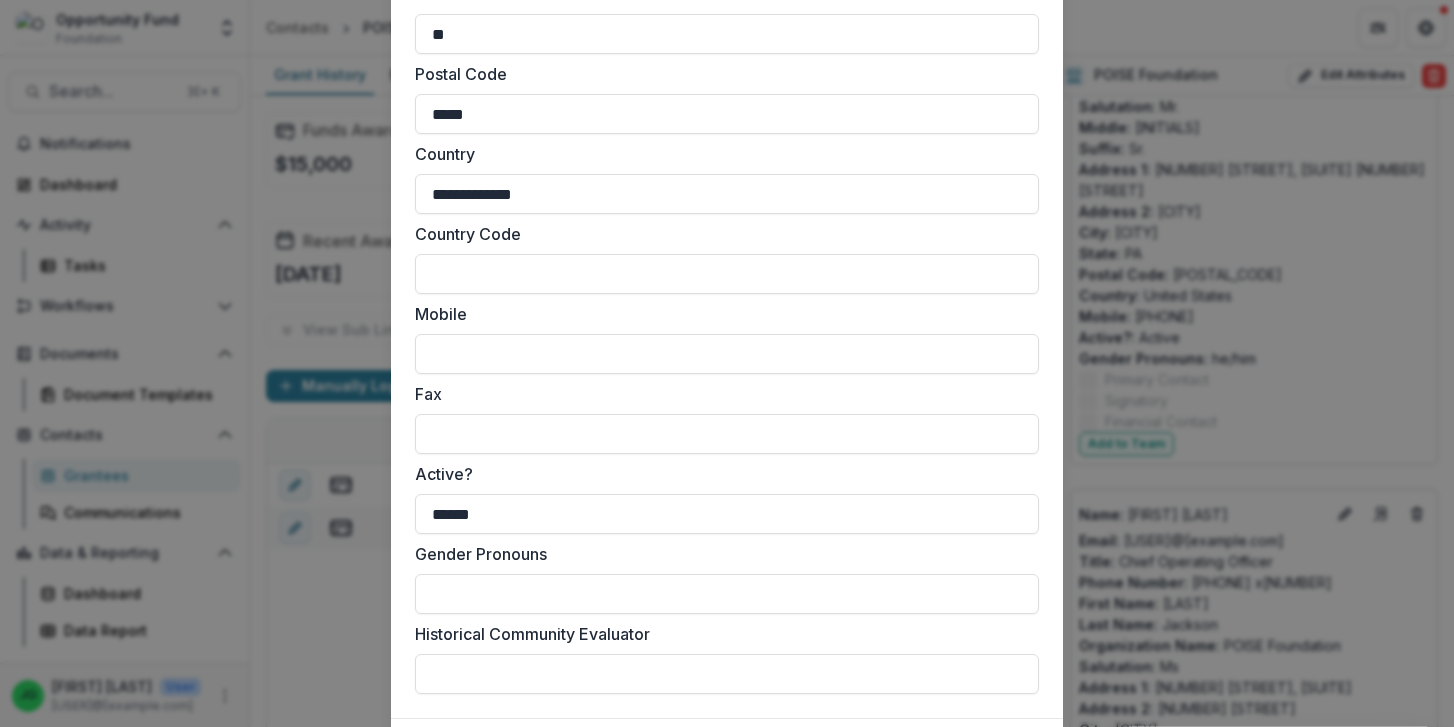 scroll, scrollTop: 1848, scrollLeft: 0, axis: vertical 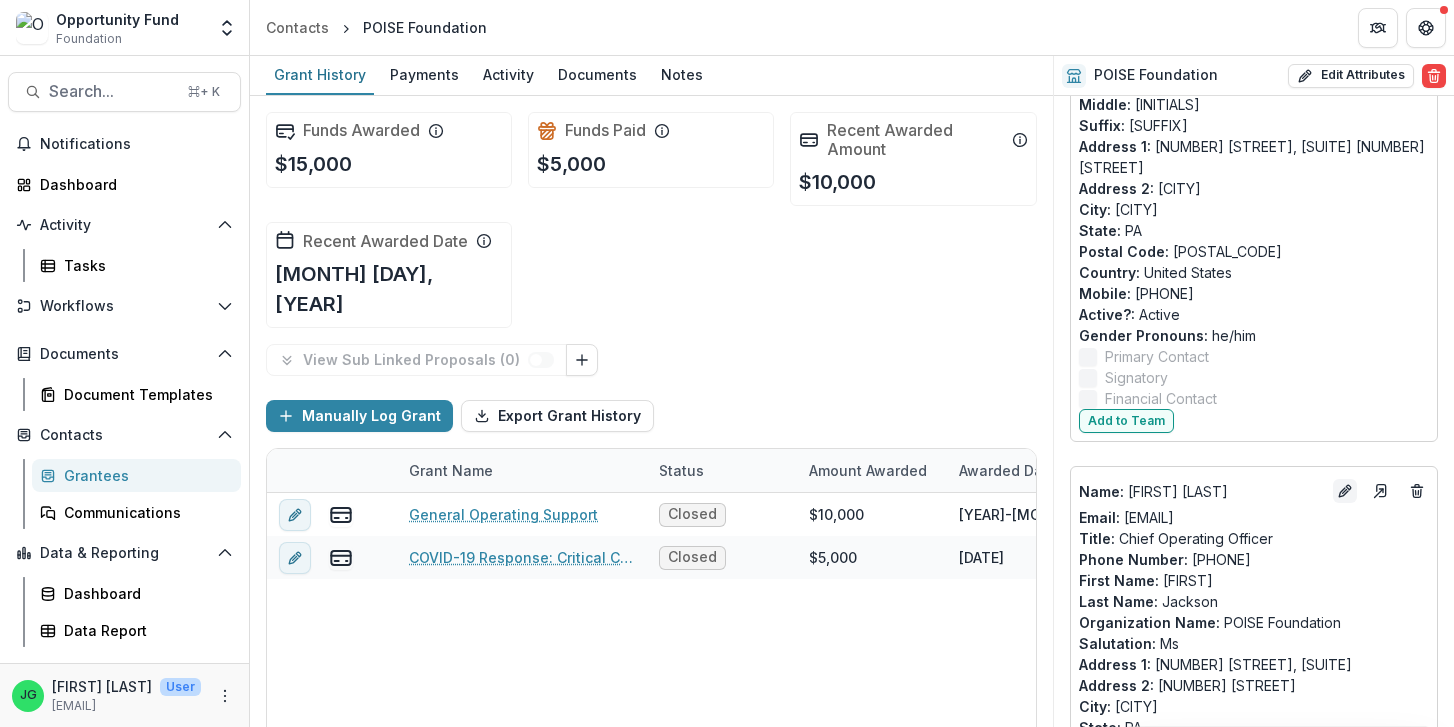 click at bounding box center (1345, 491) 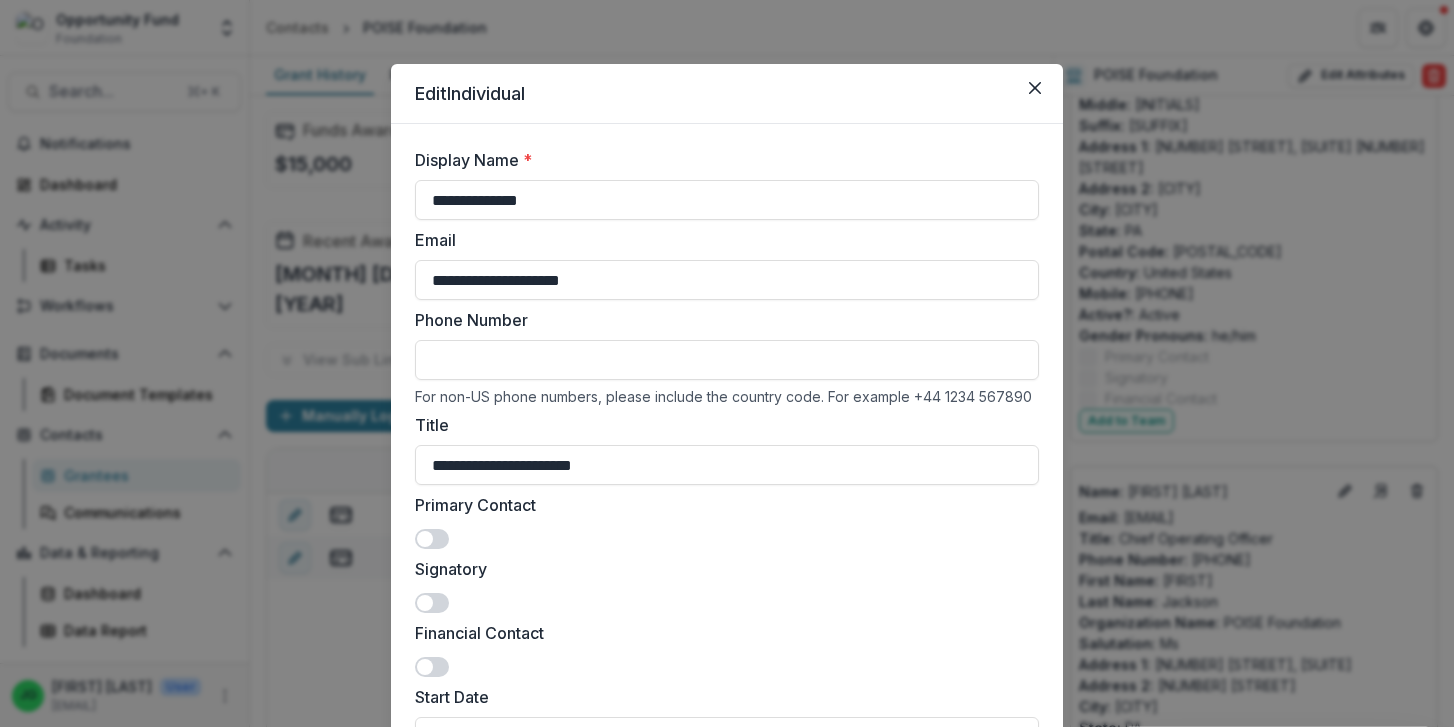 click on "Phone Number" at bounding box center [727, 360] 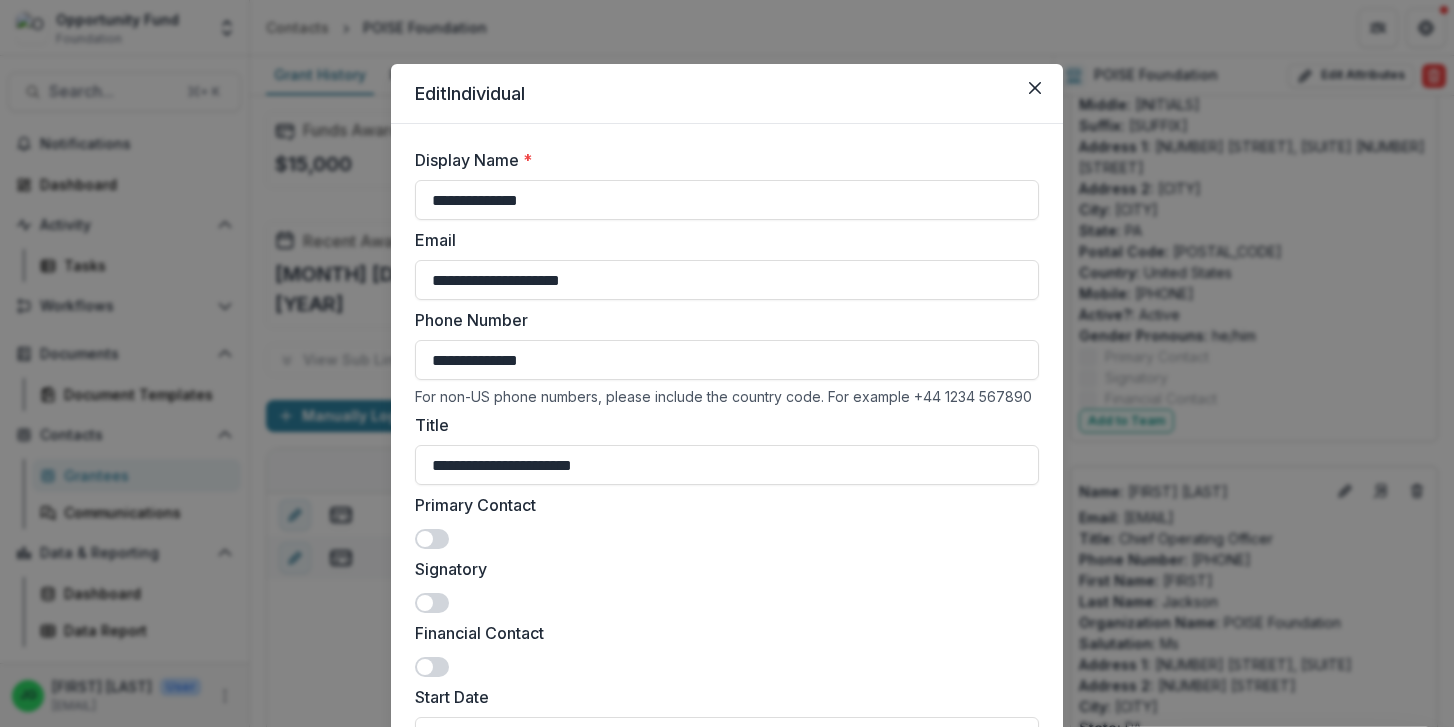 drag, startPoint x: 435, startPoint y: 360, endPoint x: 471, endPoint y: 384, distance: 43.266617 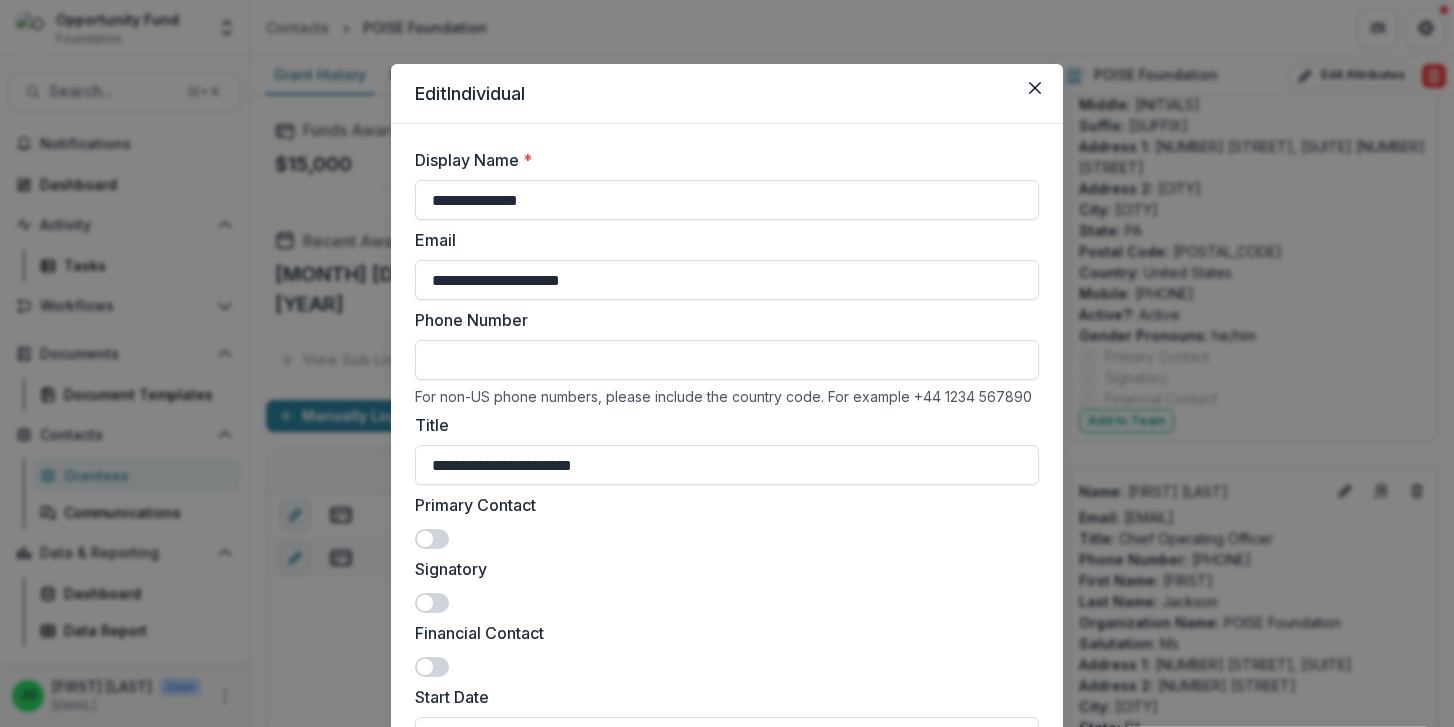 click on "Primary Contact" at bounding box center (727, 521) 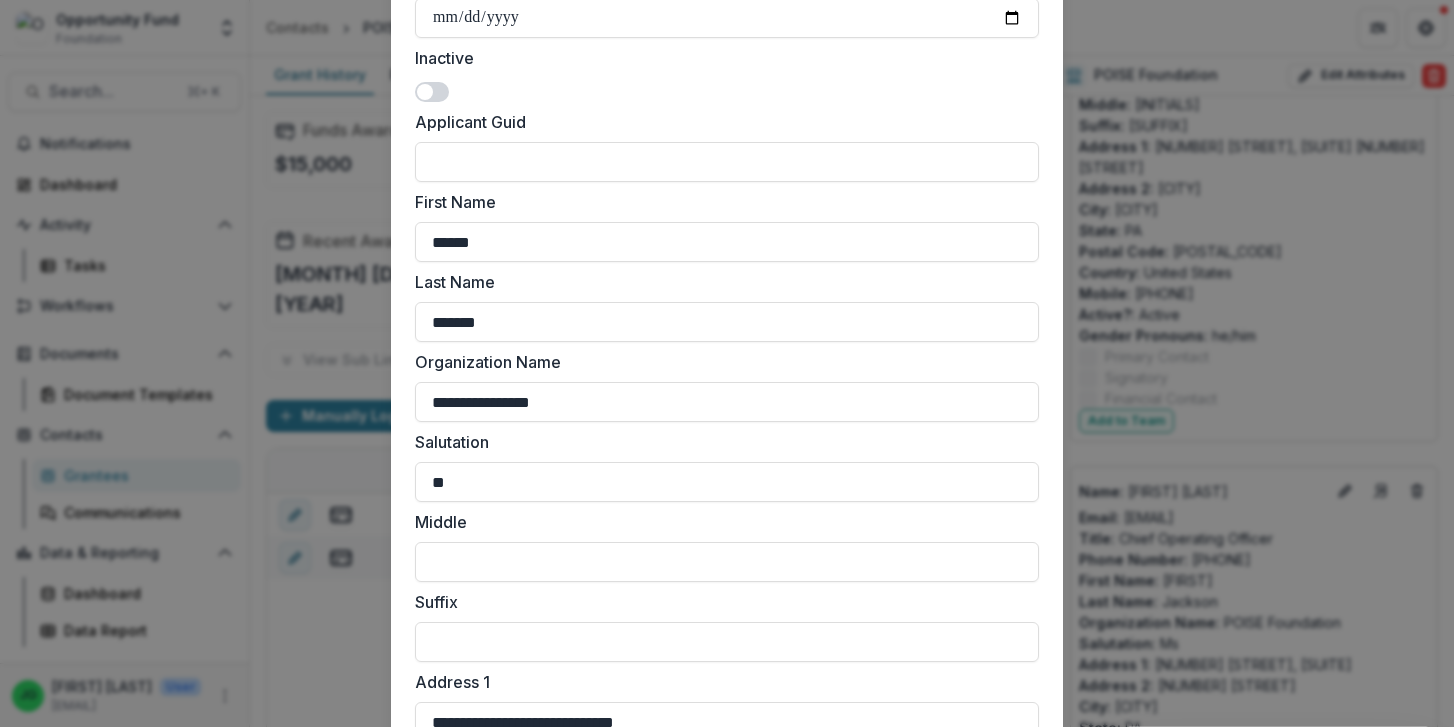scroll, scrollTop: 808, scrollLeft: 0, axis: vertical 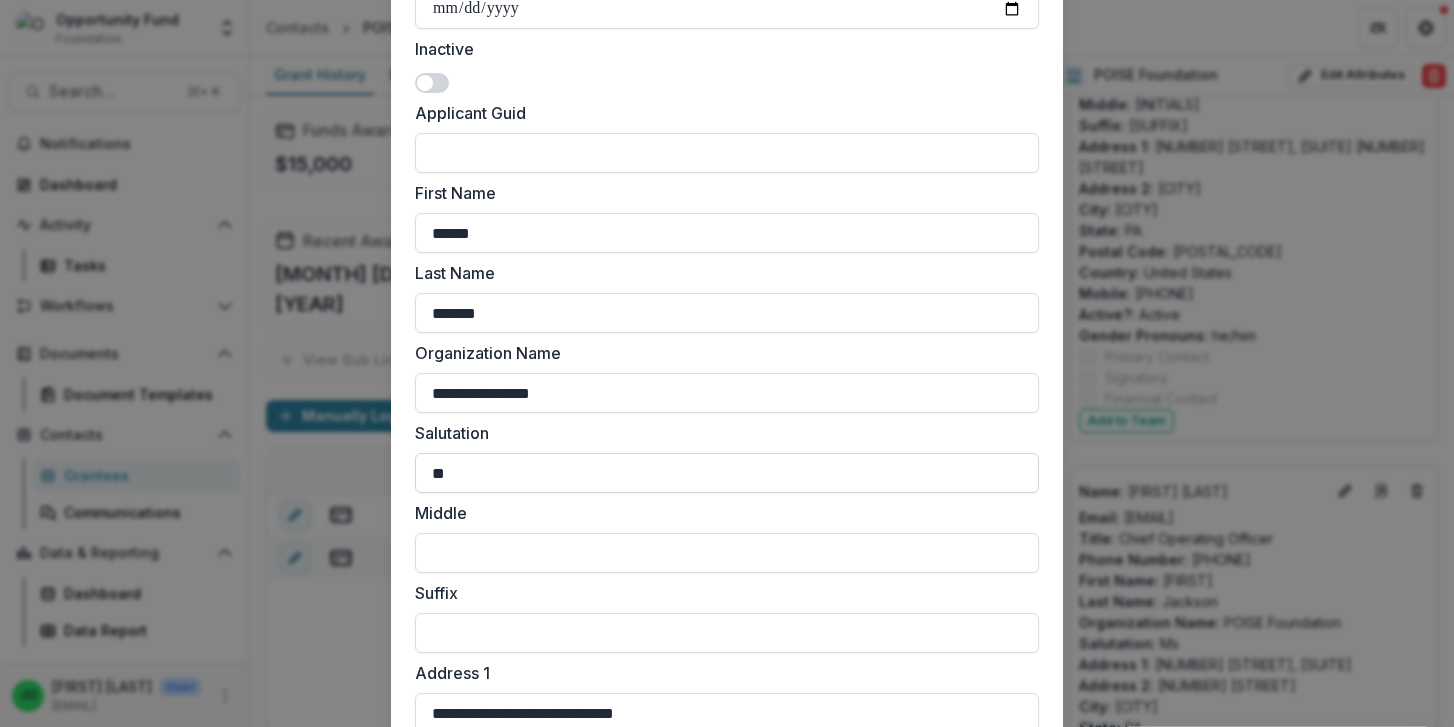 type on "**********" 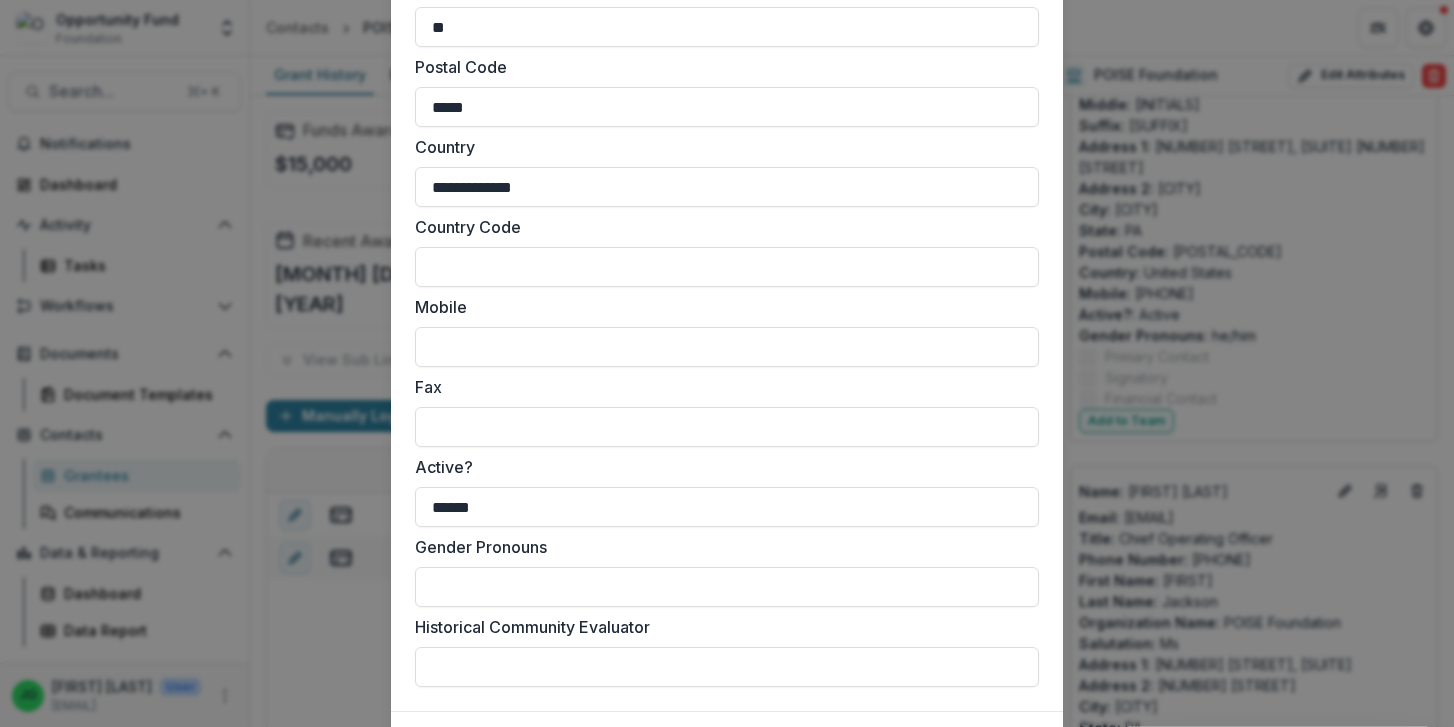 scroll, scrollTop: 1848, scrollLeft: 0, axis: vertical 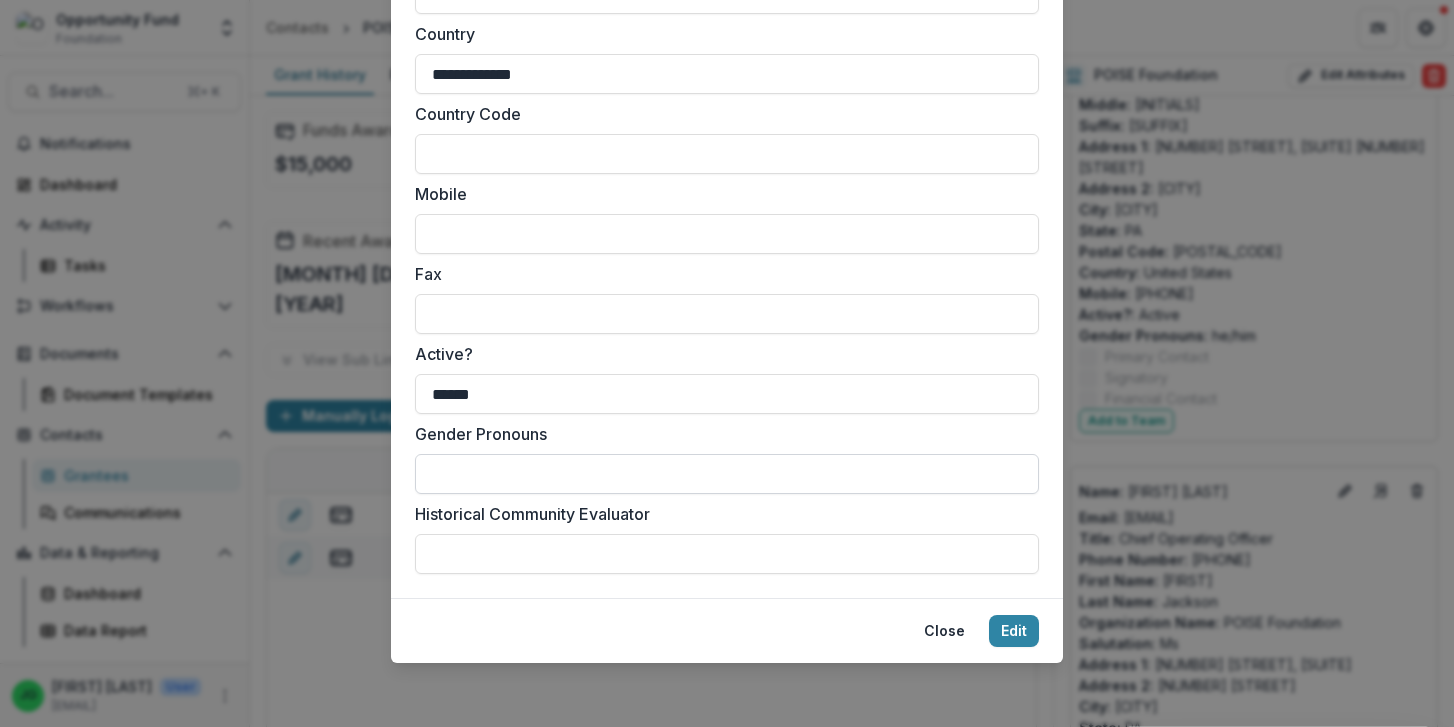 type on "***" 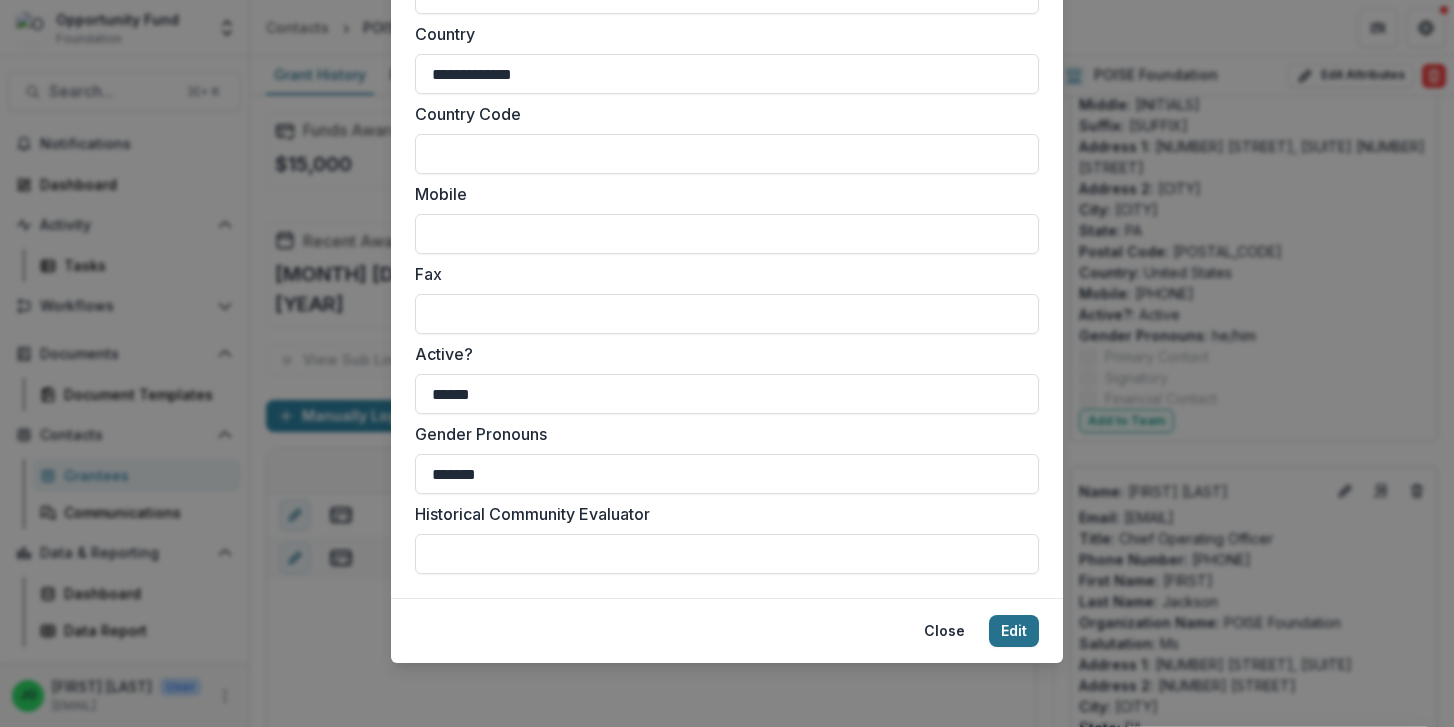 type on "*******" 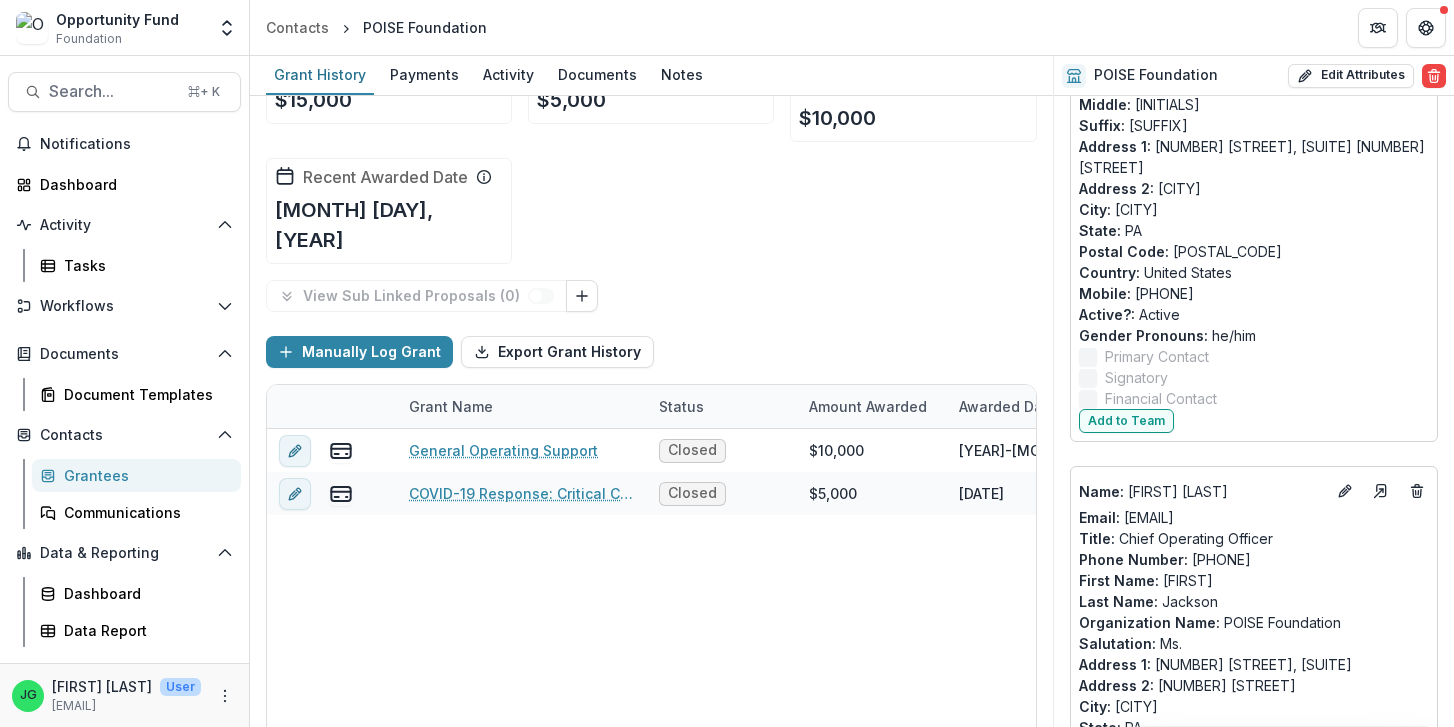 scroll, scrollTop: 96, scrollLeft: 0, axis: vertical 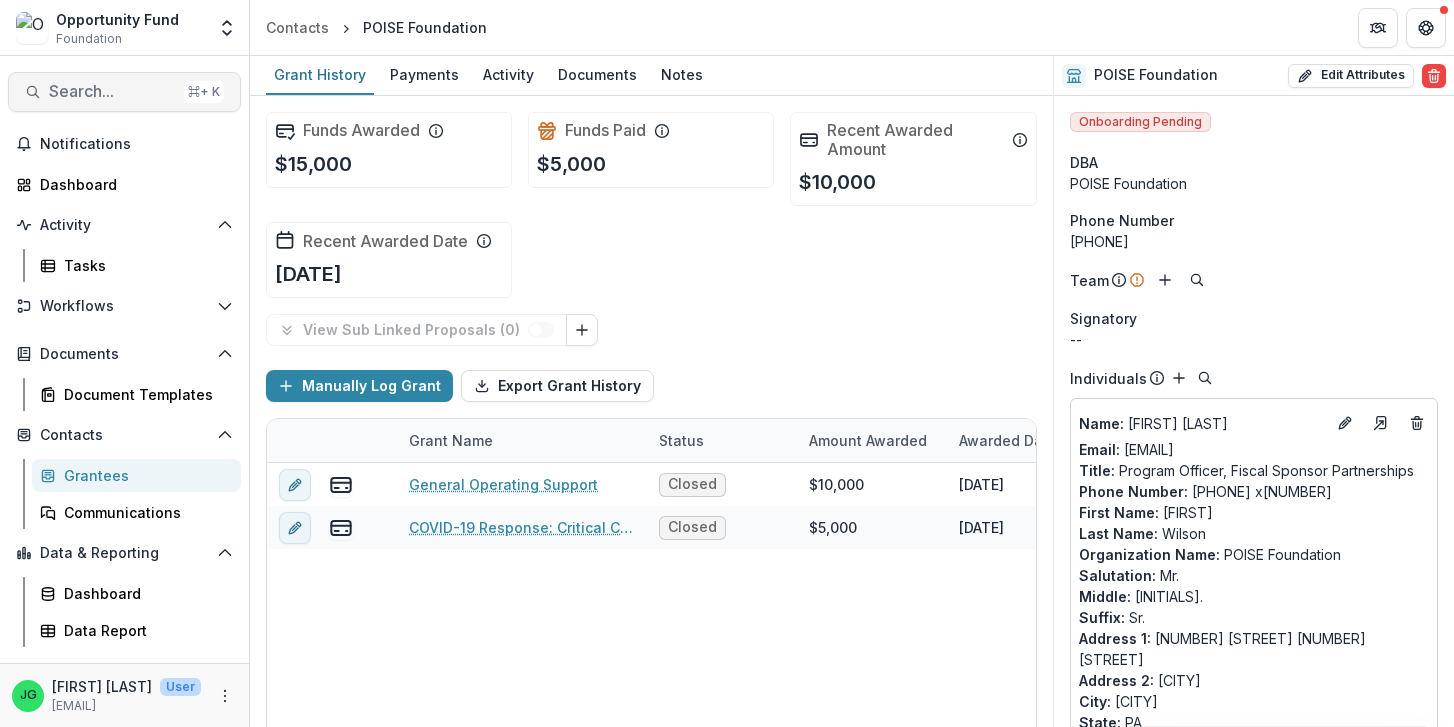 click on "Search..." at bounding box center [112, 91] 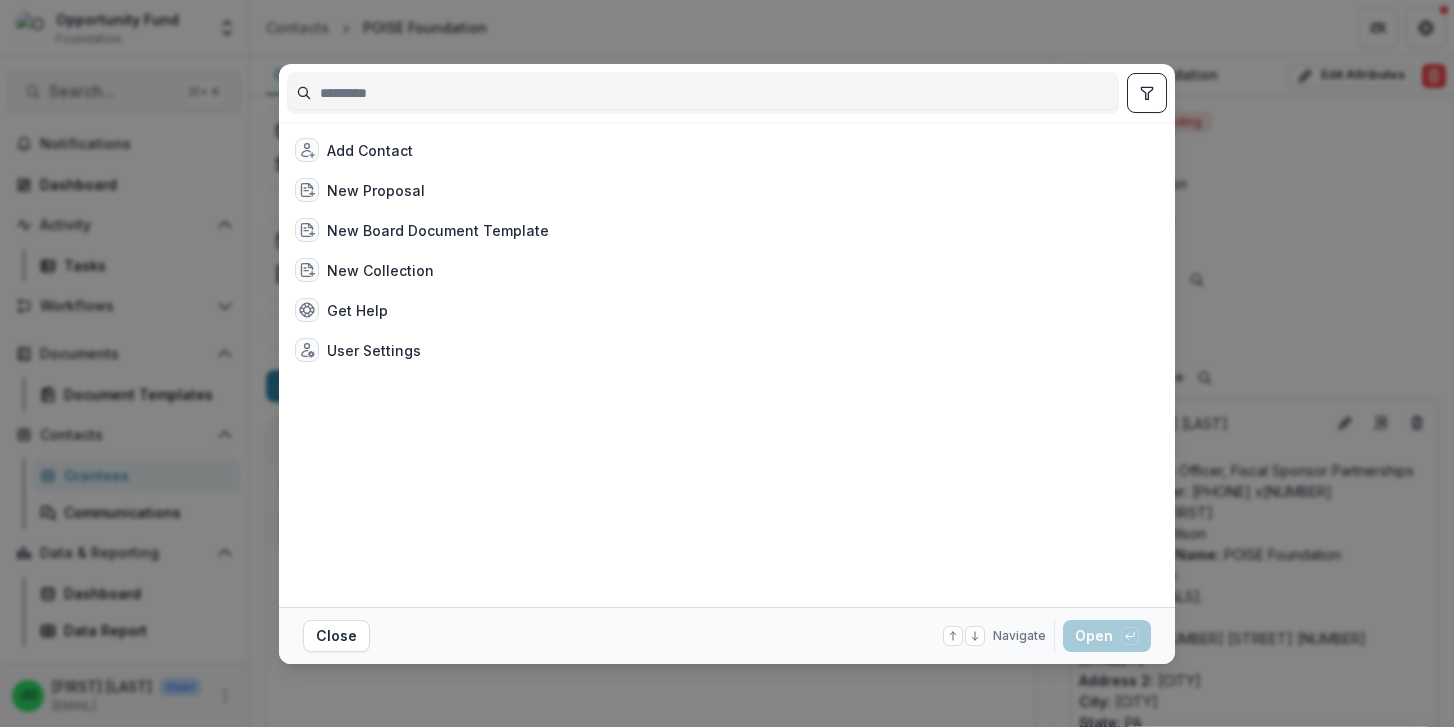 type on "*" 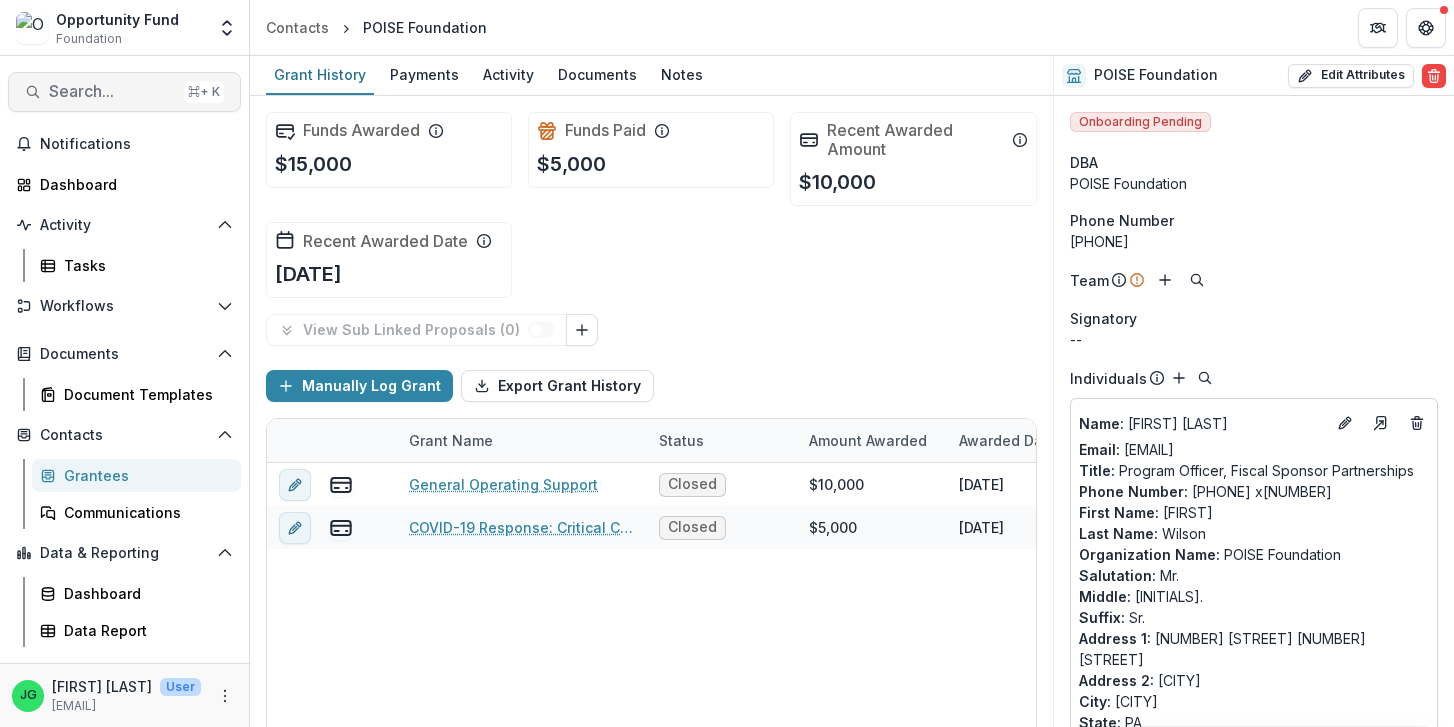 click on "Search..." at bounding box center (112, 91) 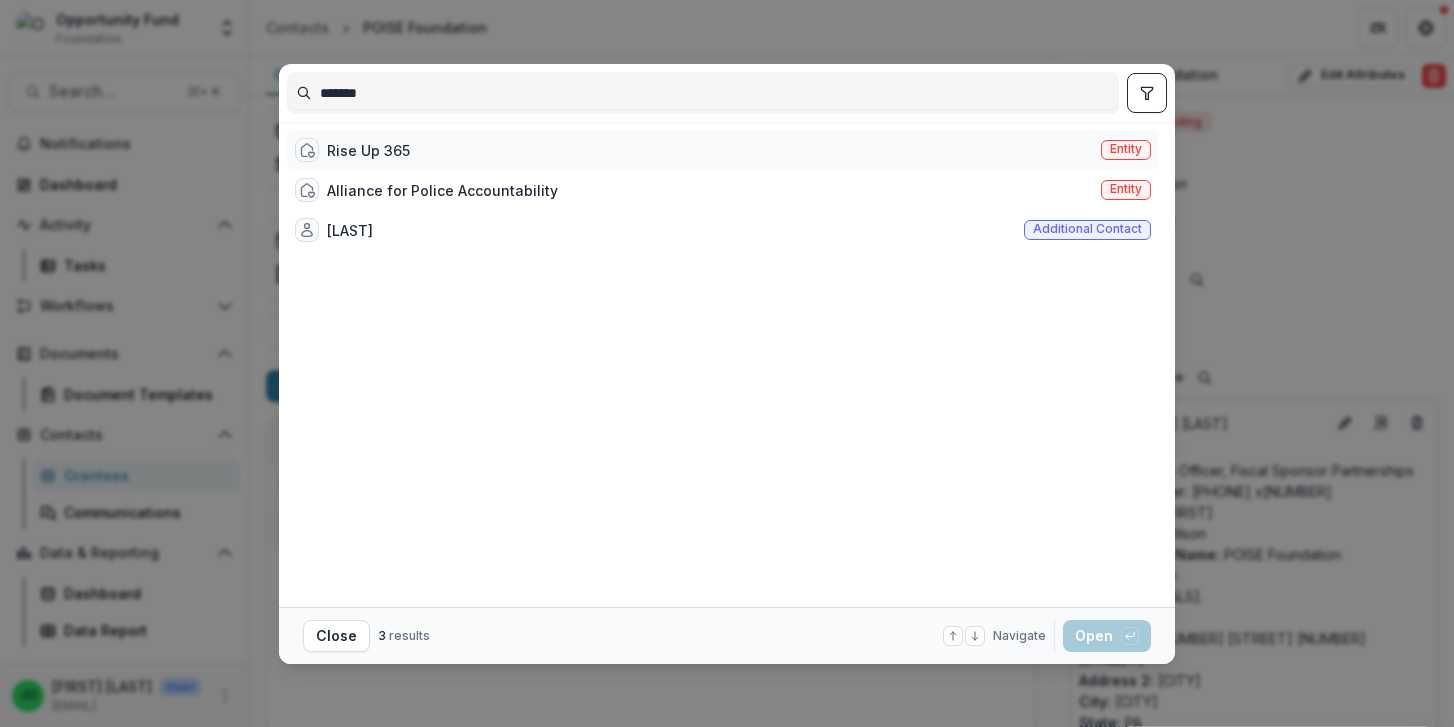 type on "*******" 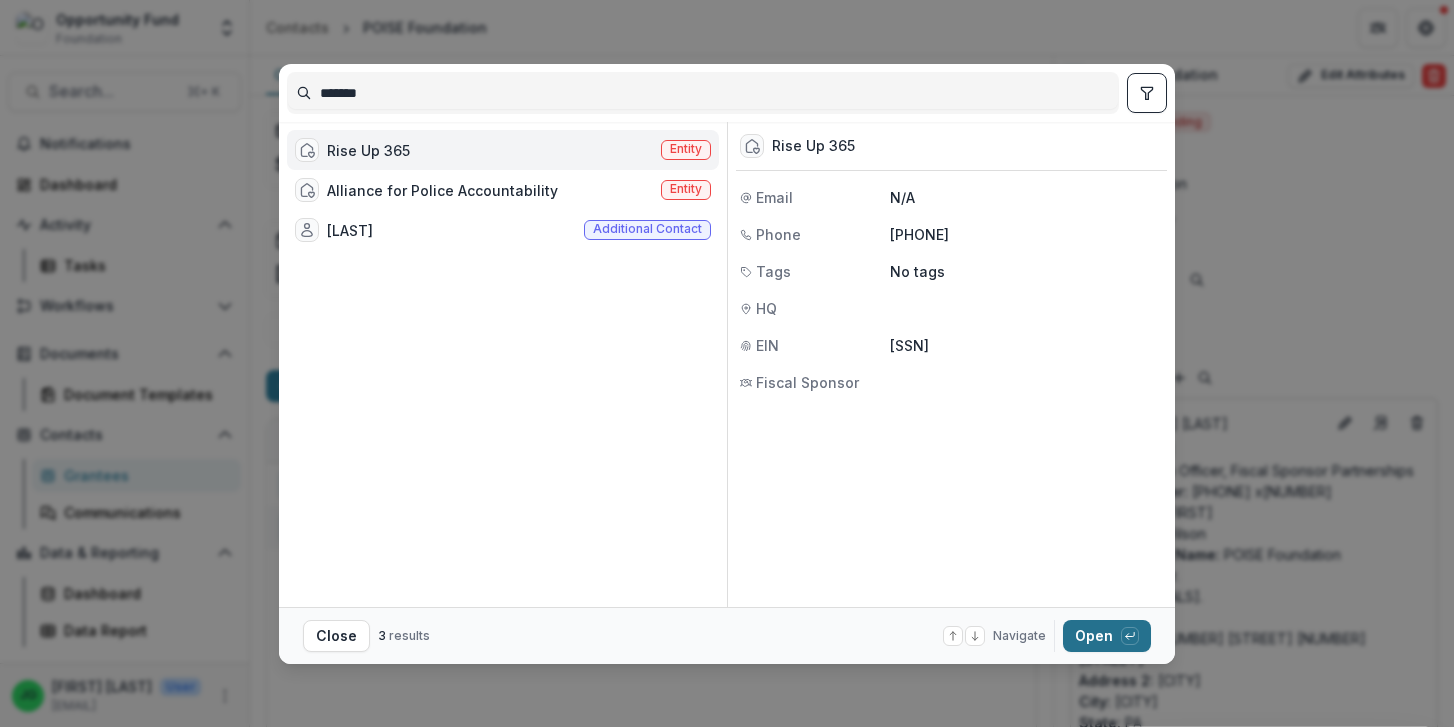 click on "Open with enter key" at bounding box center [1107, 636] 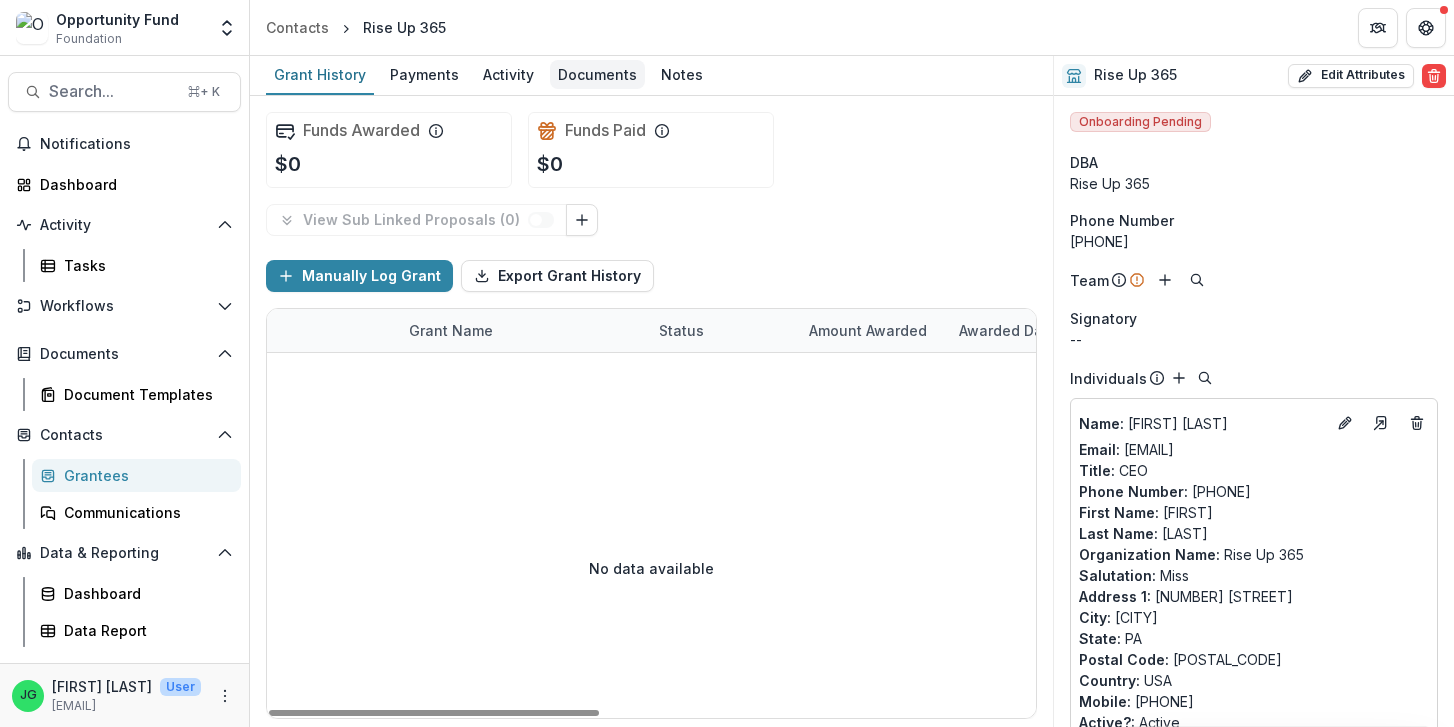 click on "Documents" at bounding box center (597, 74) 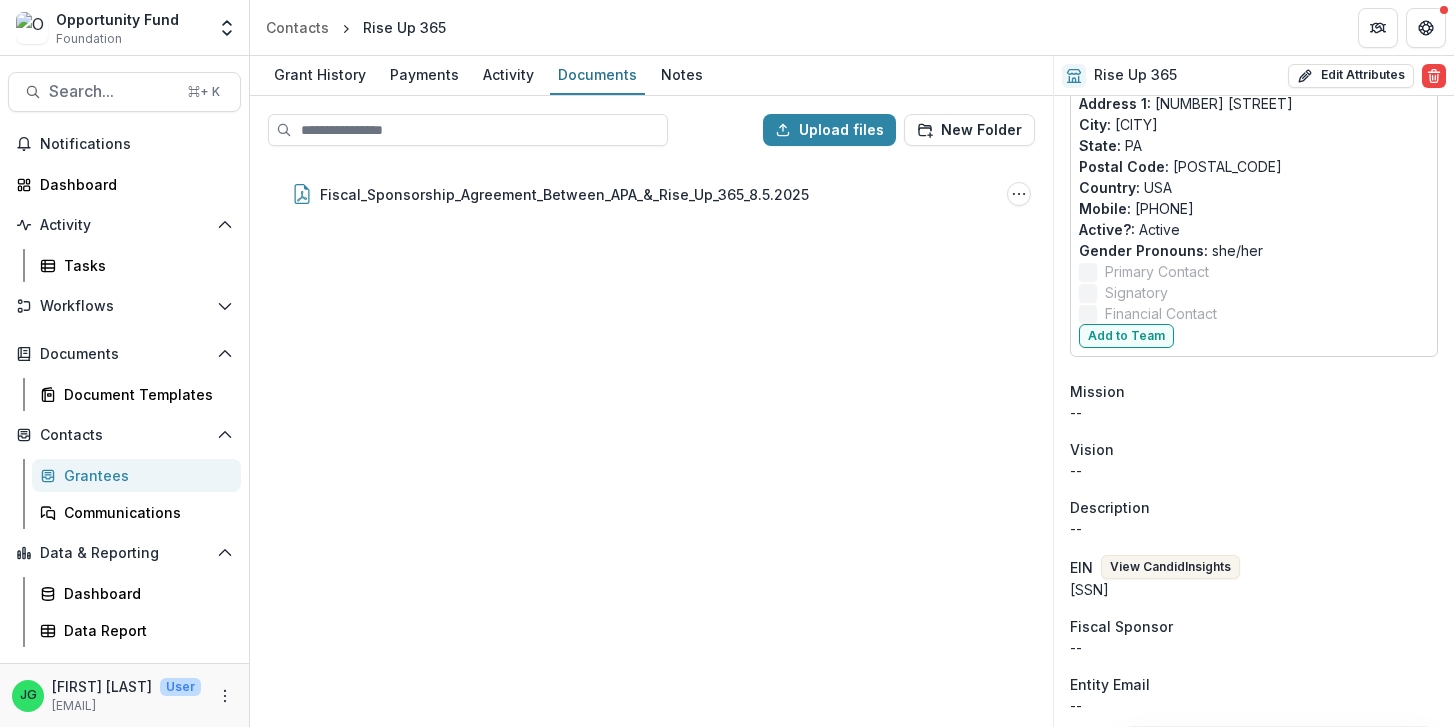 scroll, scrollTop: 494, scrollLeft: 0, axis: vertical 